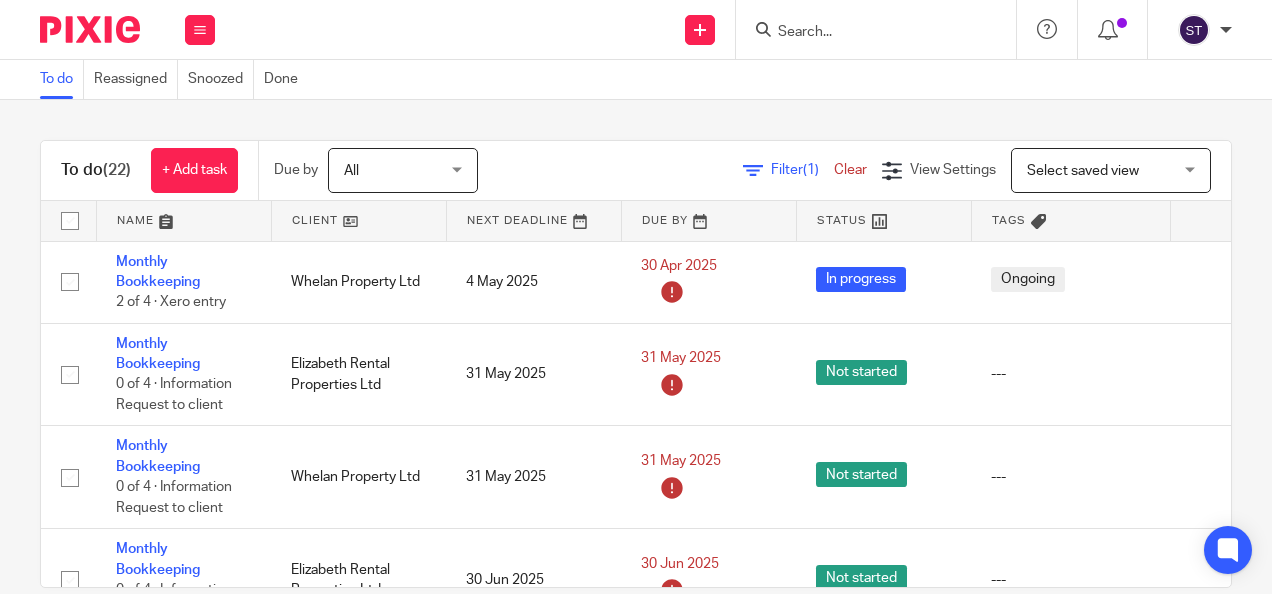 scroll, scrollTop: 0, scrollLeft: 0, axis: both 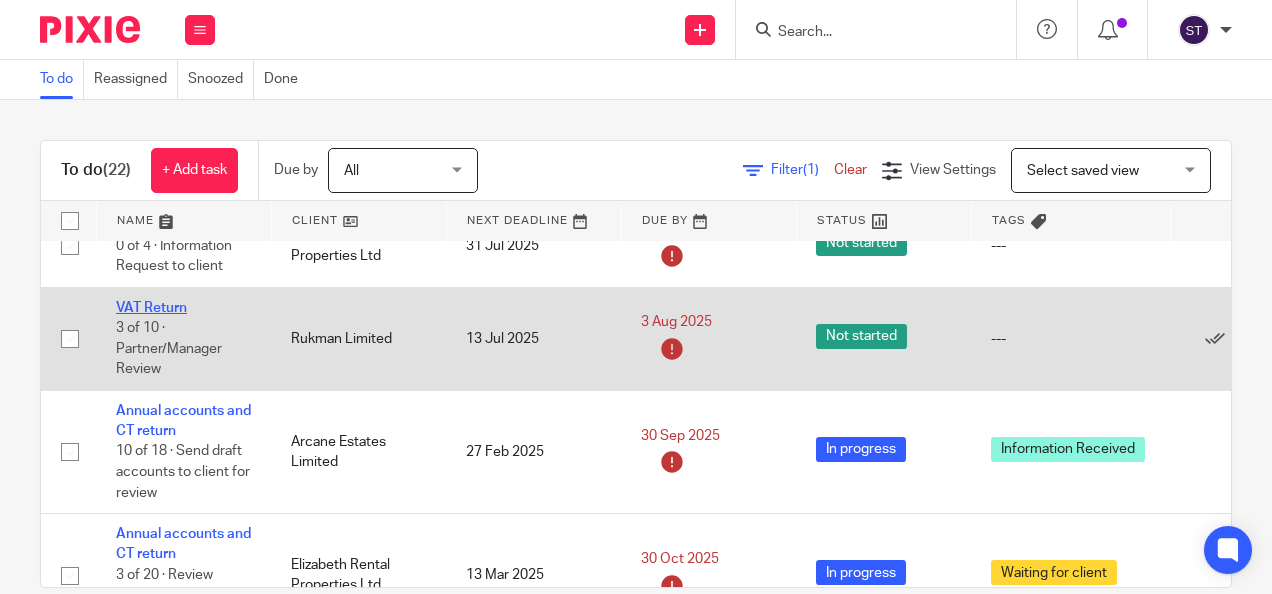 click on "VAT Return" at bounding box center [151, 308] 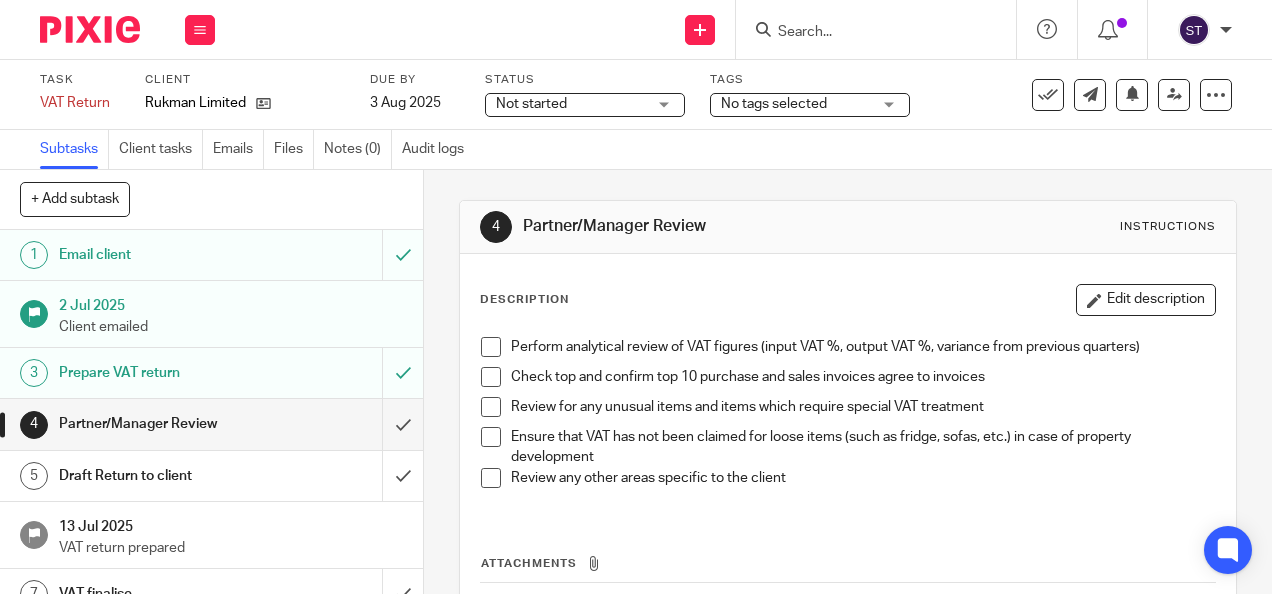 scroll, scrollTop: 0, scrollLeft: 0, axis: both 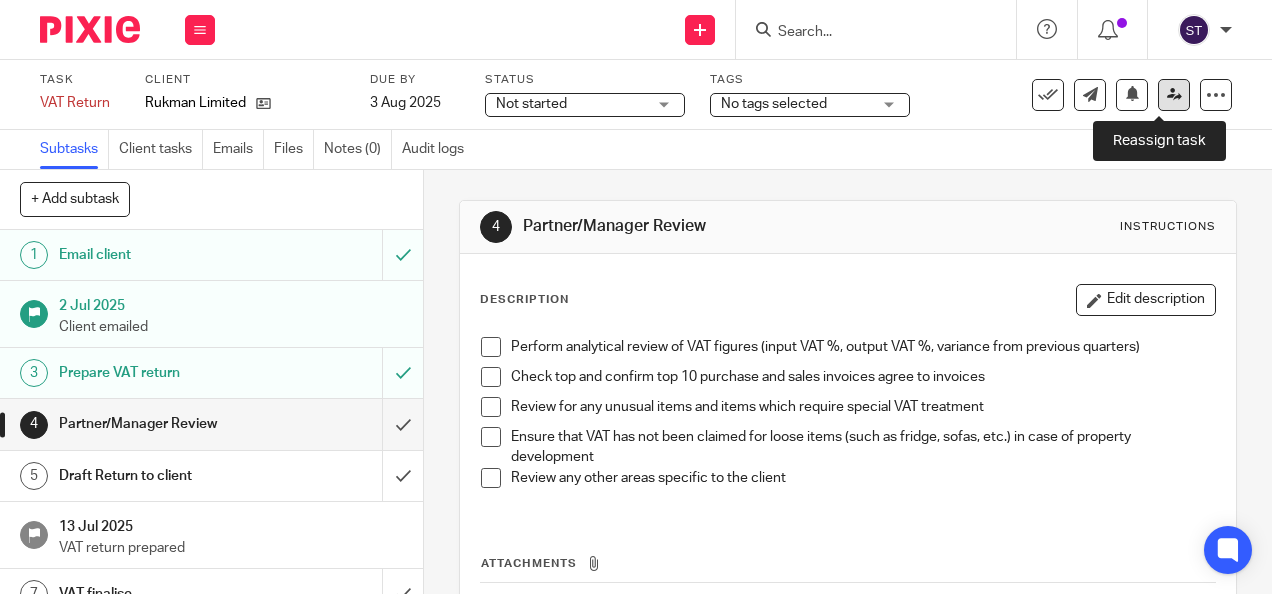 click at bounding box center [1174, 94] 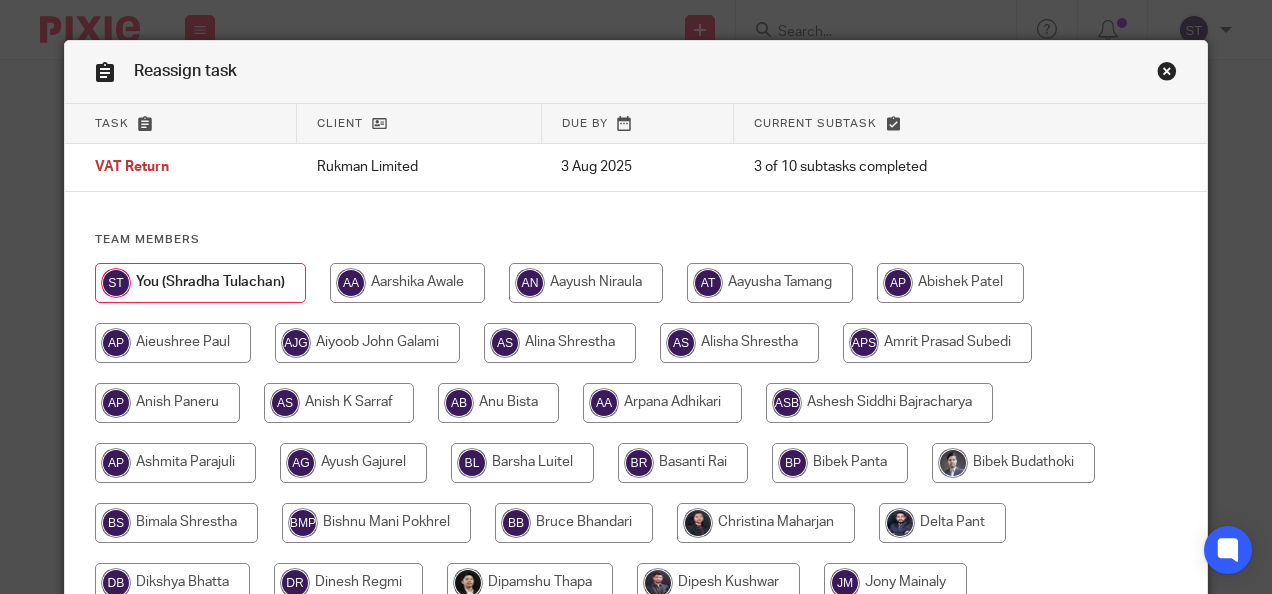 scroll, scrollTop: 0, scrollLeft: 0, axis: both 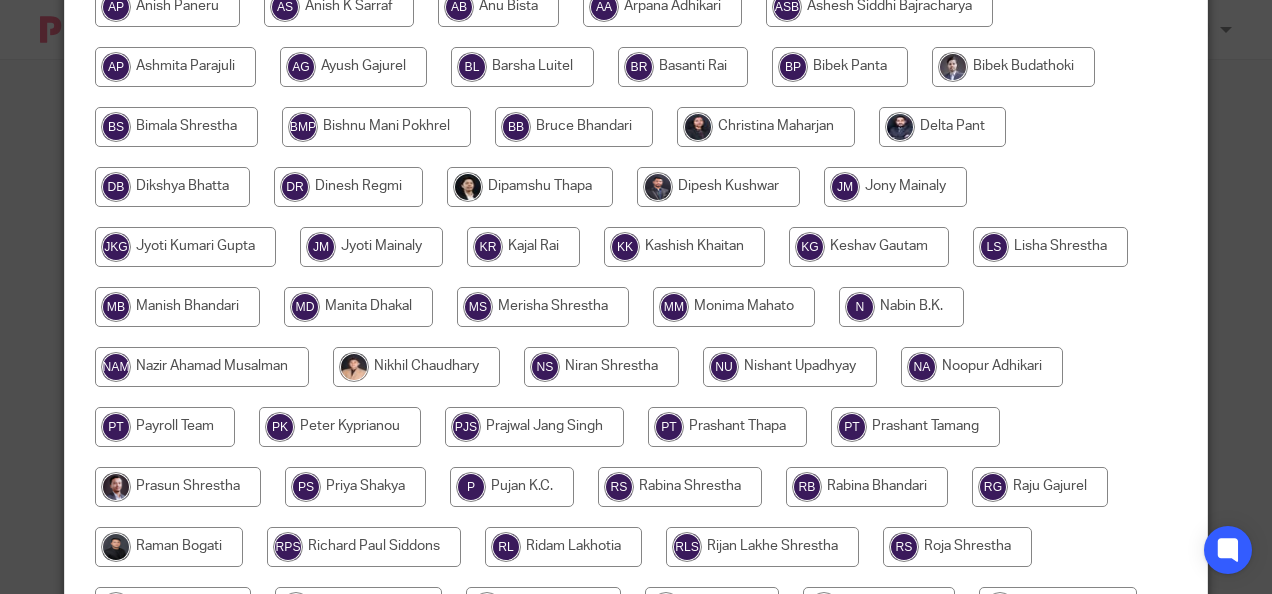 click at bounding box center (766, 127) 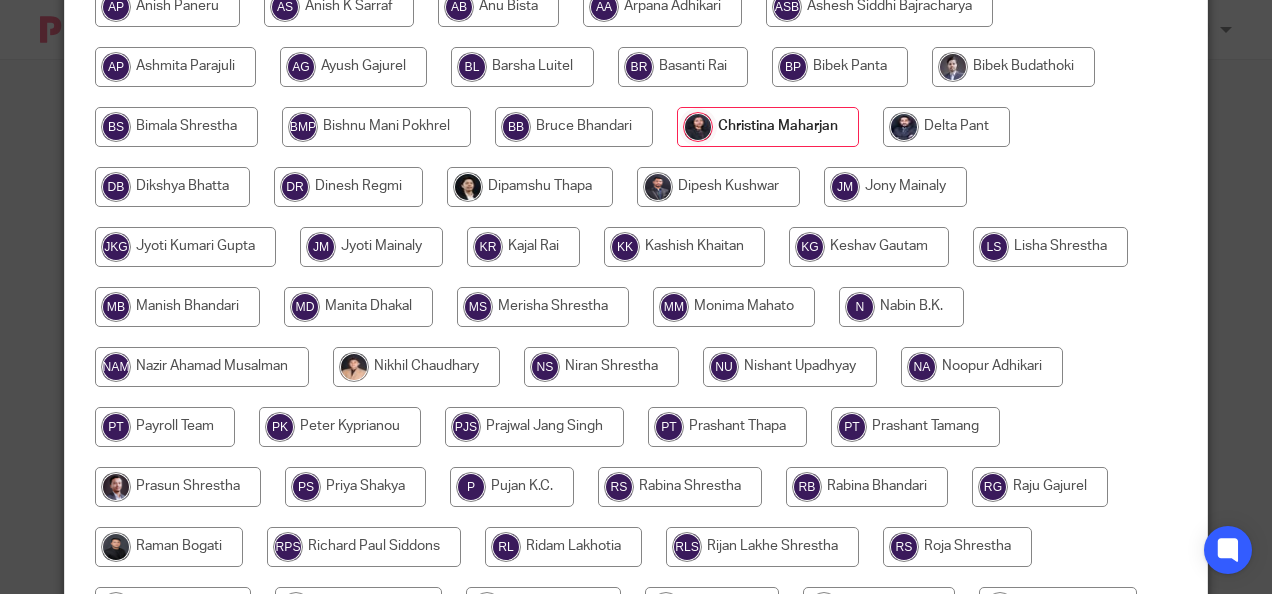 scroll, scrollTop: 752, scrollLeft: 0, axis: vertical 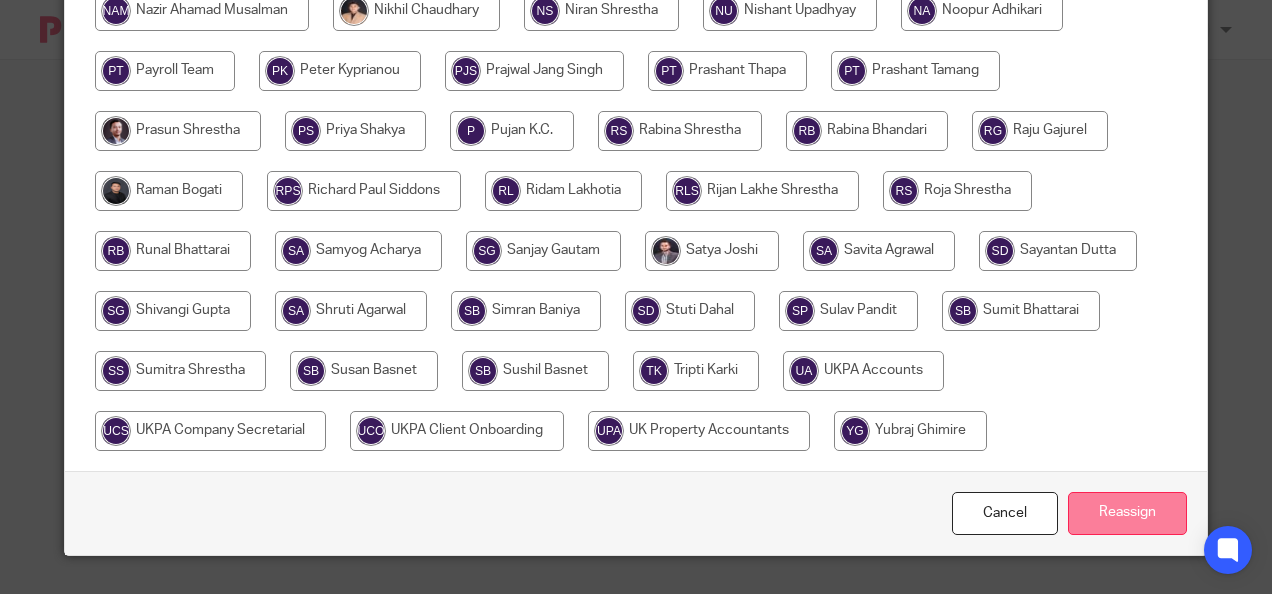 click on "Reassign" at bounding box center [1127, 513] 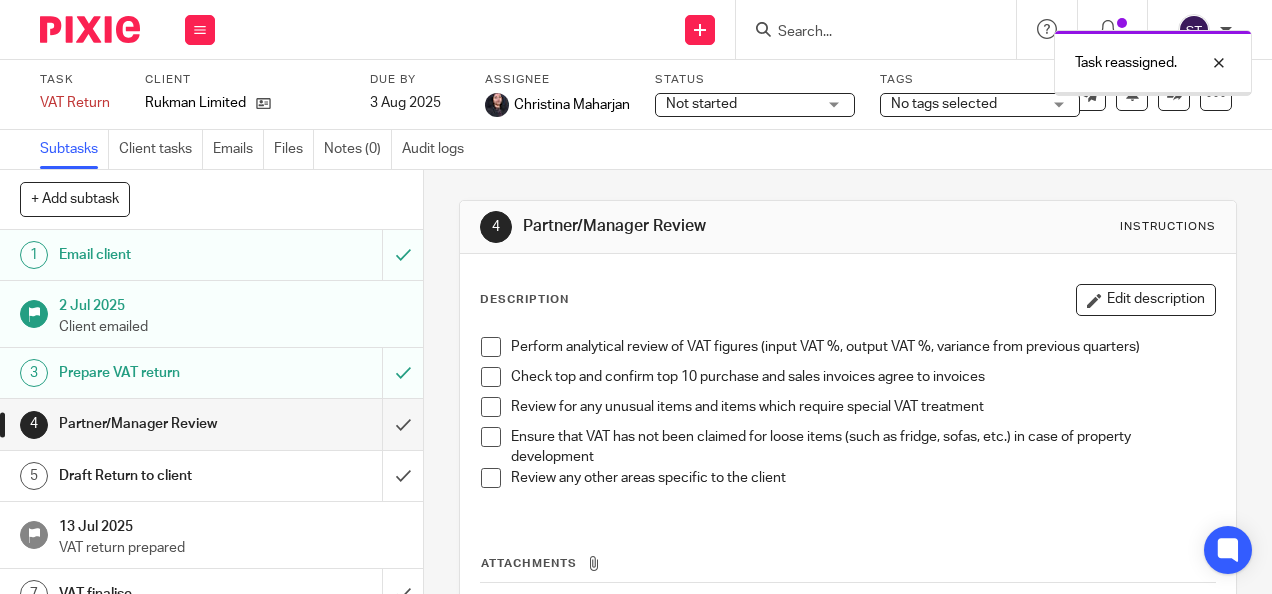 scroll, scrollTop: 0, scrollLeft: 0, axis: both 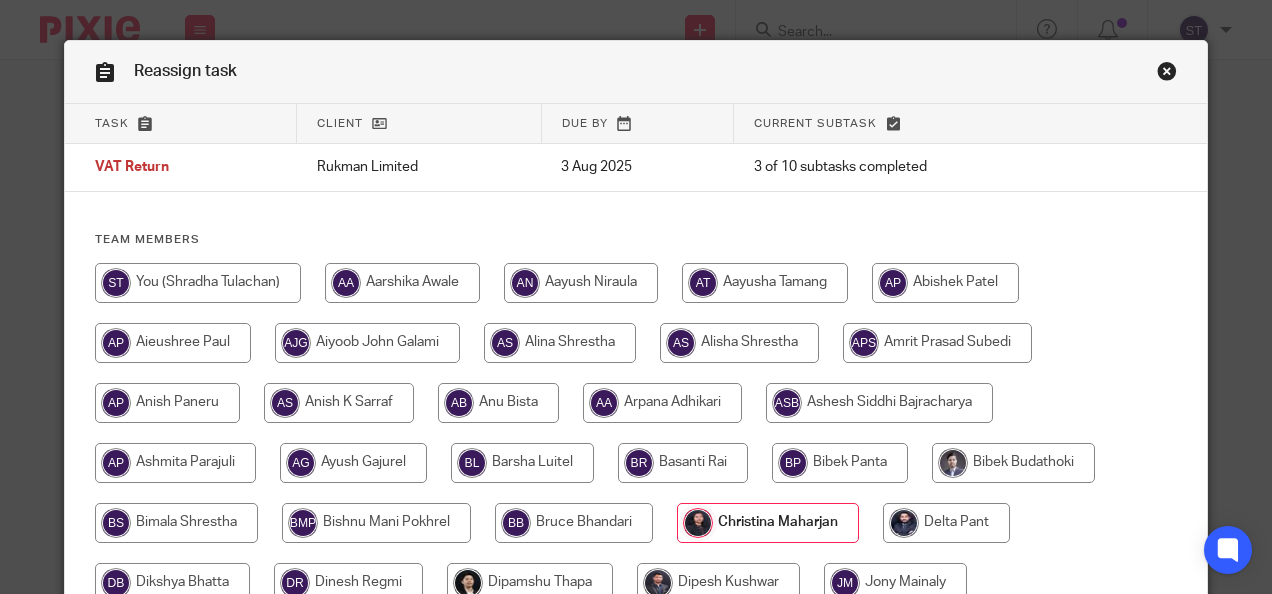 click at bounding box center (1167, 74) 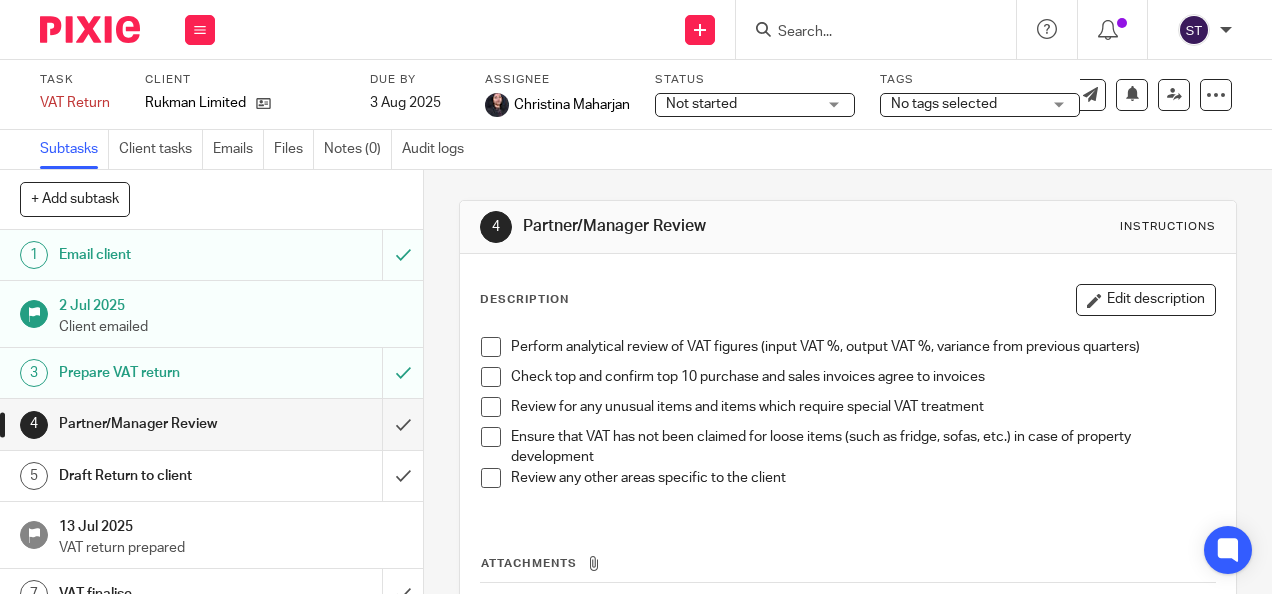 scroll, scrollTop: 0, scrollLeft: 0, axis: both 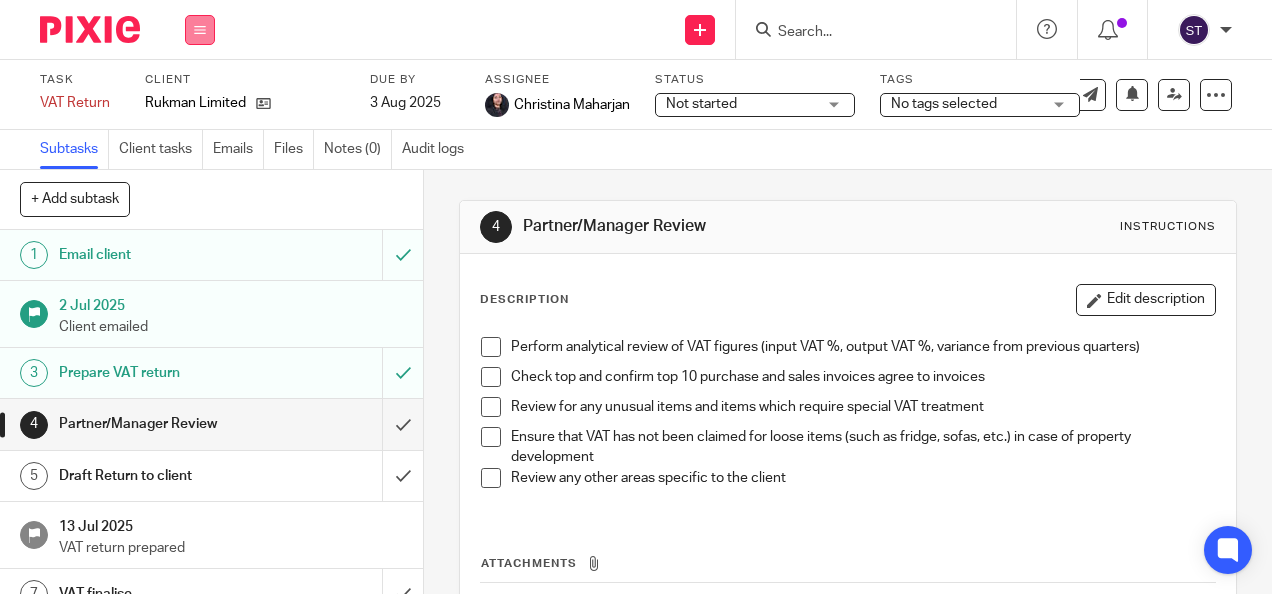 click at bounding box center [200, 30] 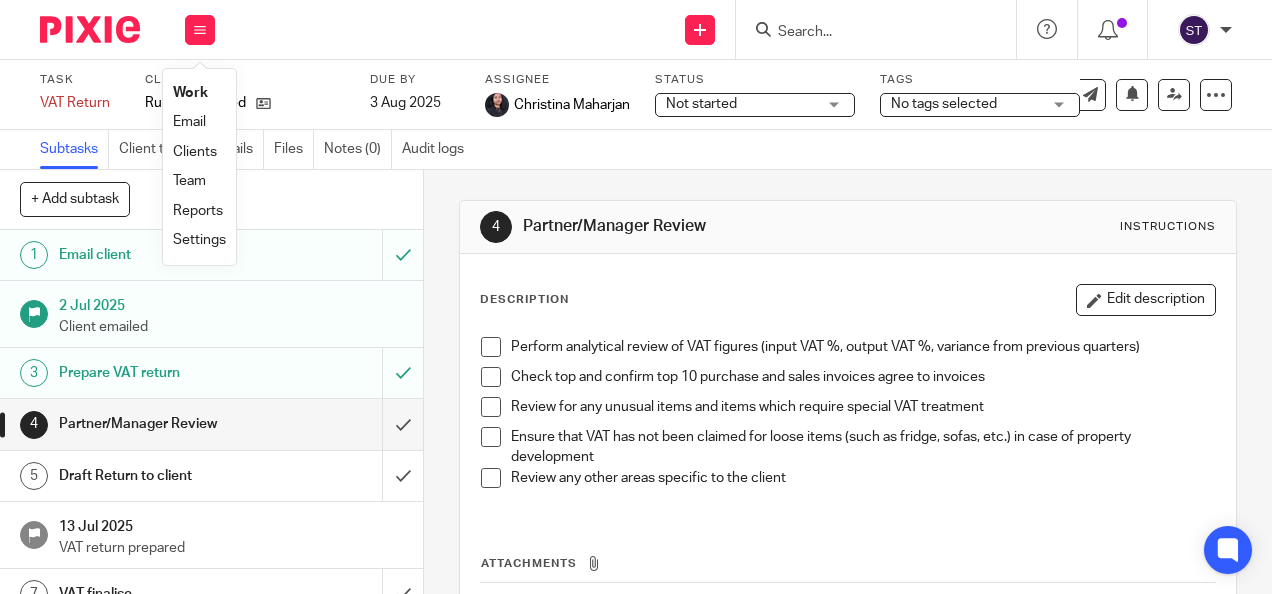click on "Clients" at bounding box center [195, 152] 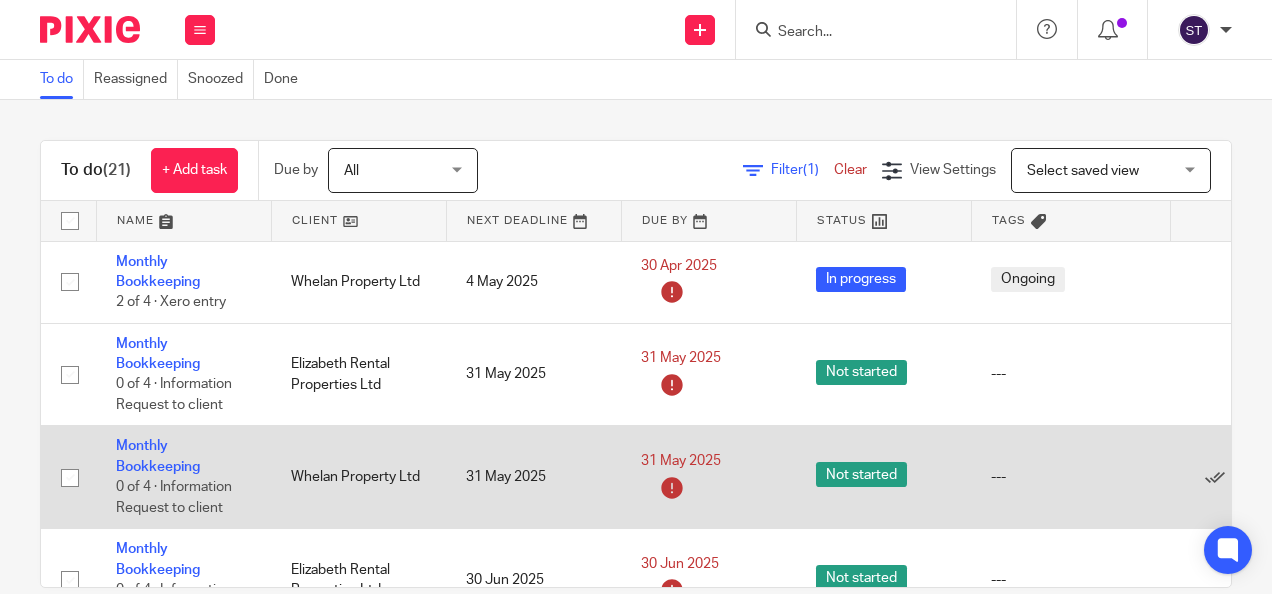 scroll, scrollTop: 0, scrollLeft: 0, axis: both 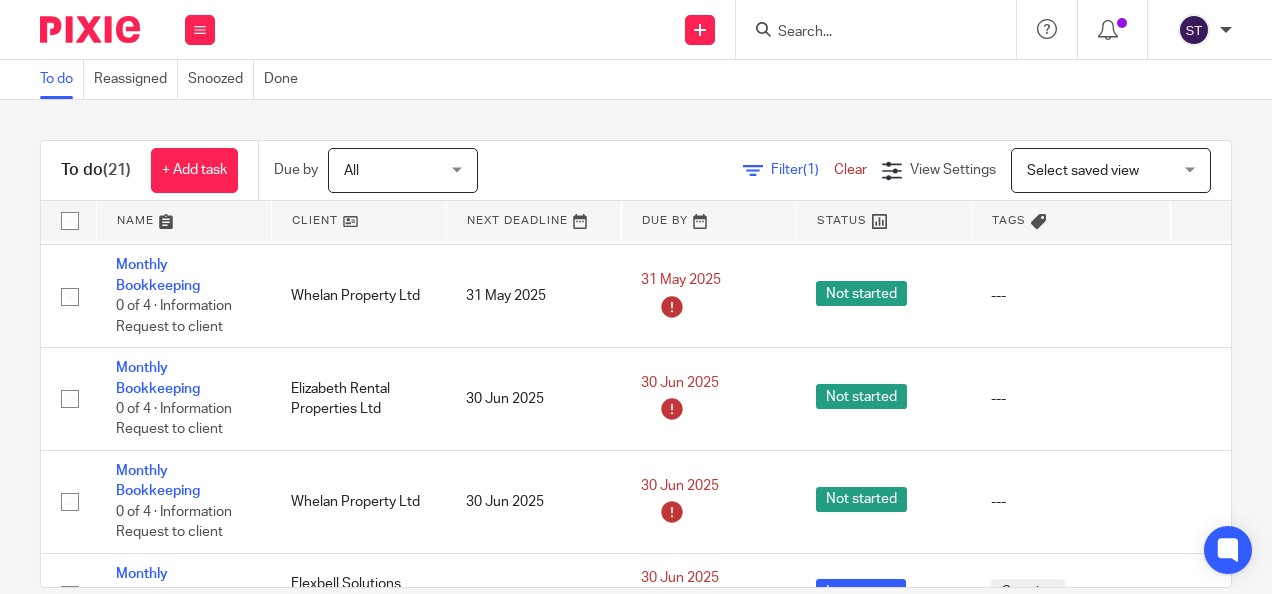 click at bounding box center [866, 33] 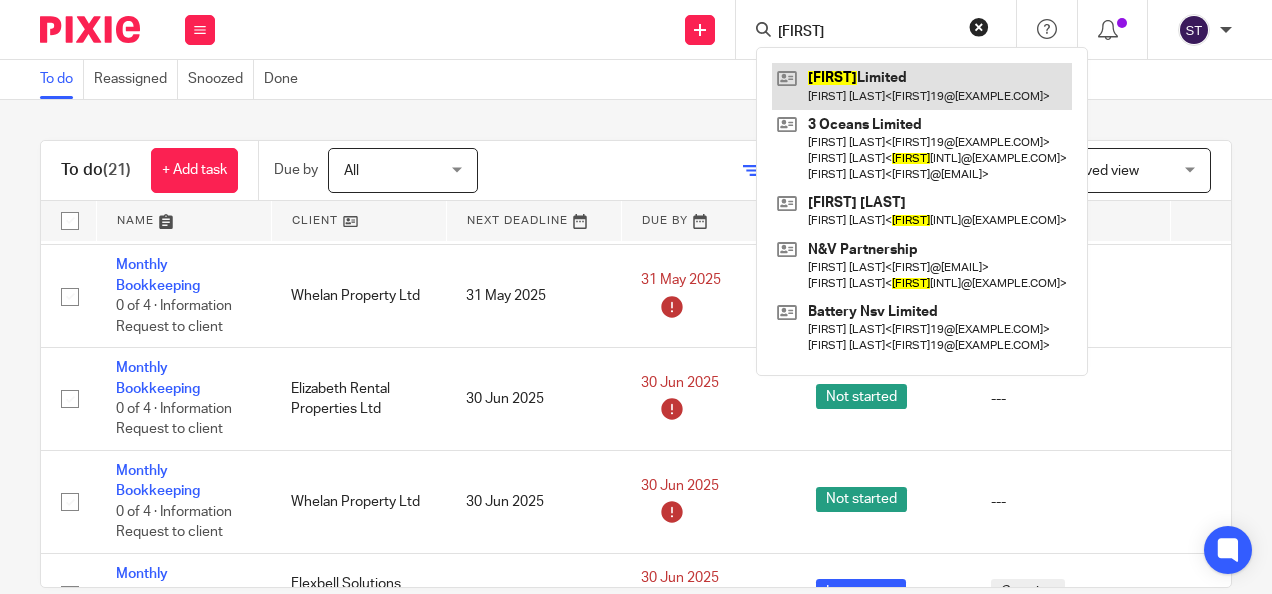type on "rukman" 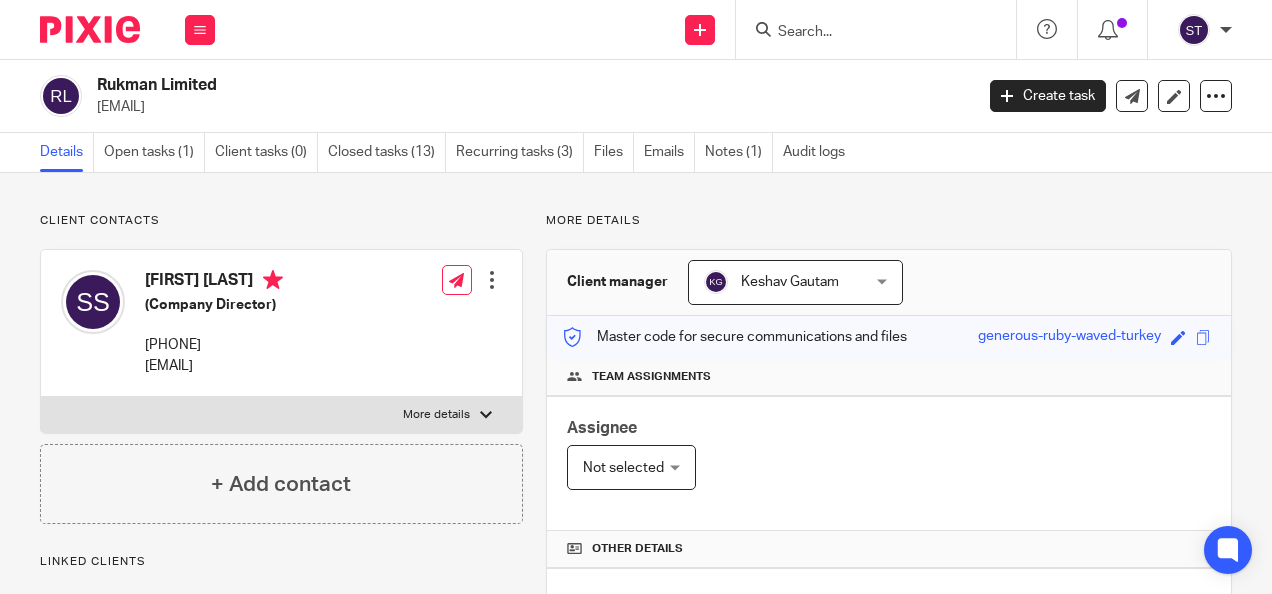 scroll, scrollTop: 0, scrollLeft: 0, axis: both 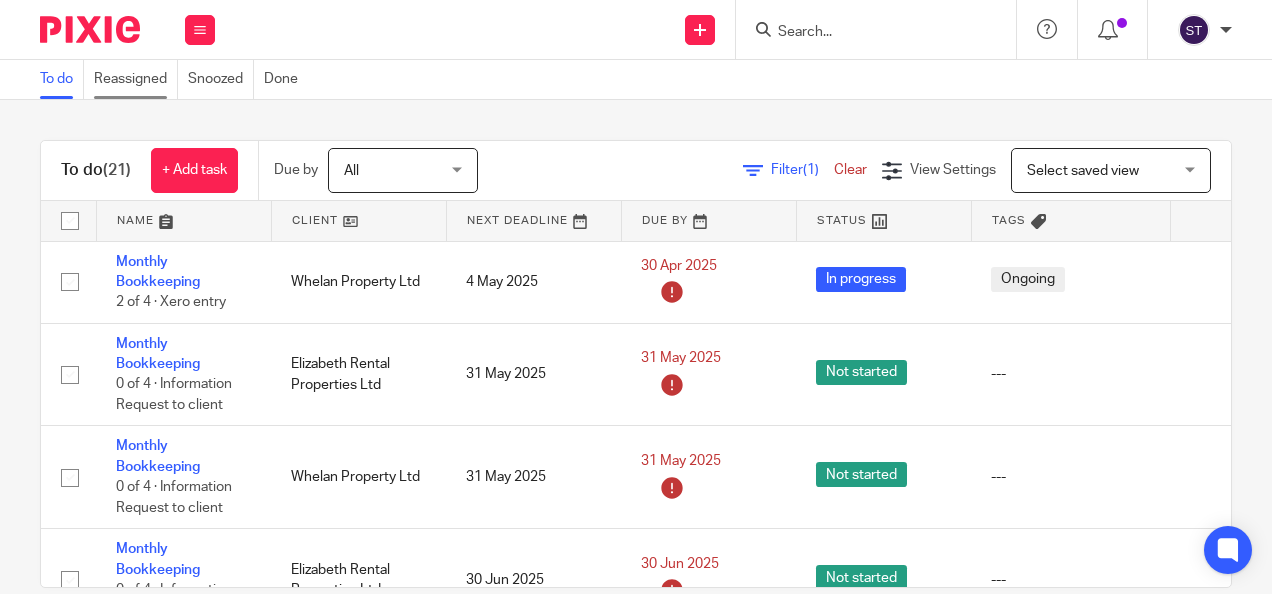 click on "Reassigned" at bounding box center [136, 79] 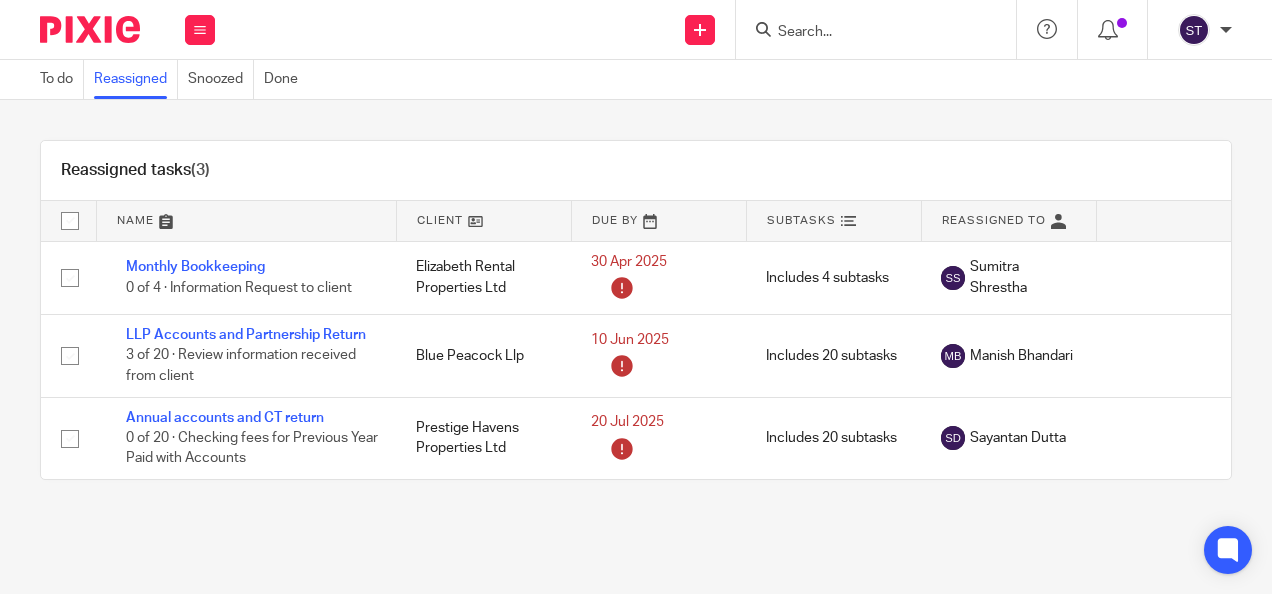 scroll, scrollTop: 0, scrollLeft: 0, axis: both 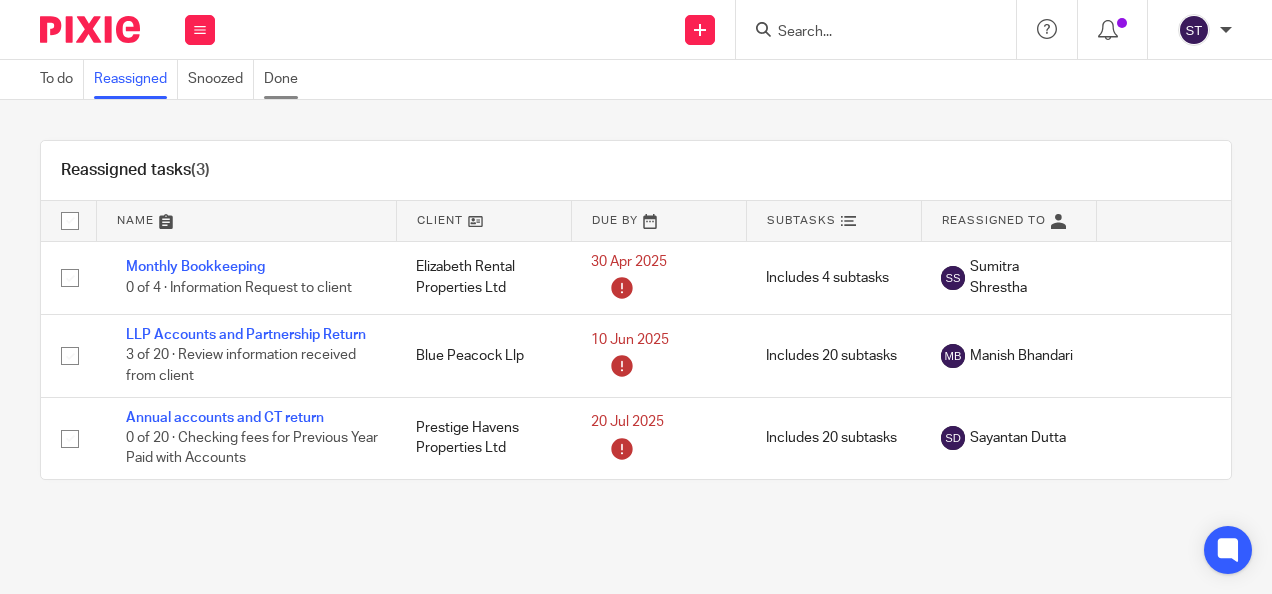 click on "Done" at bounding box center (286, 79) 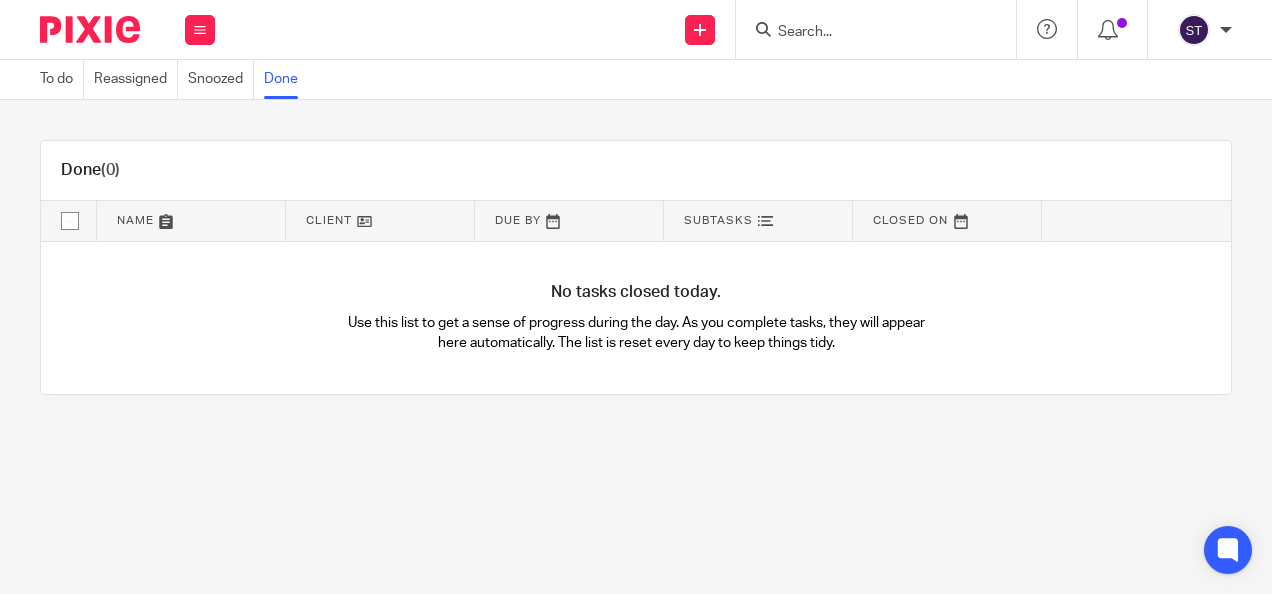 scroll, scrollTop: 0, scrollLeft: 0, axis: both 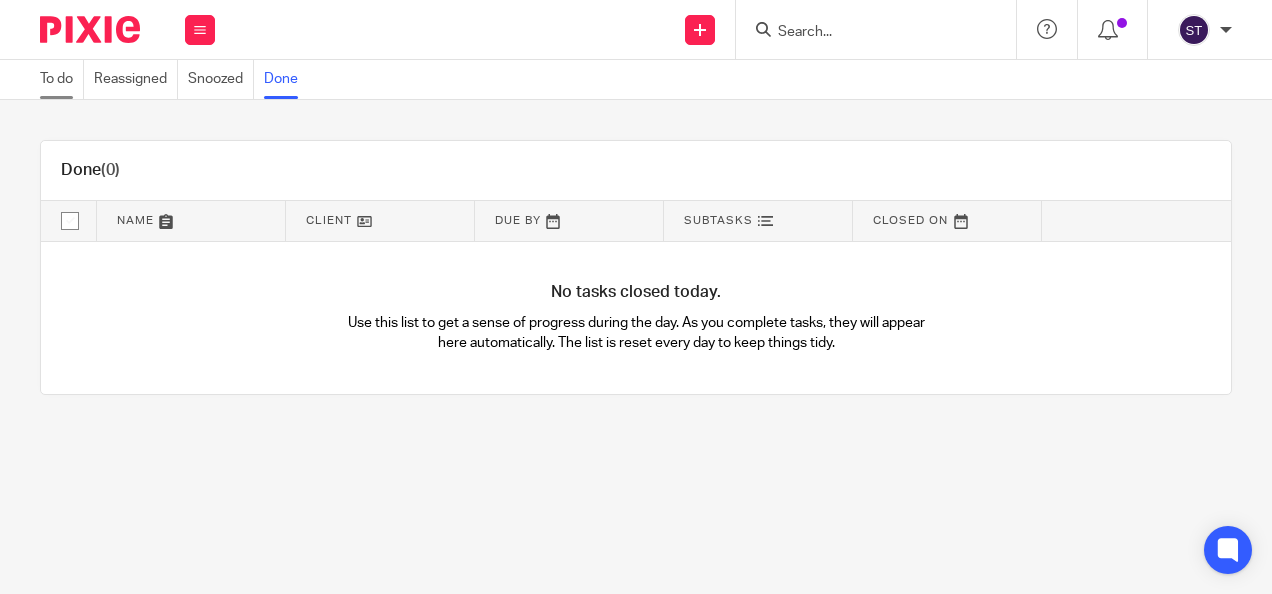 click on "To do" at bounding box center [62, 79] 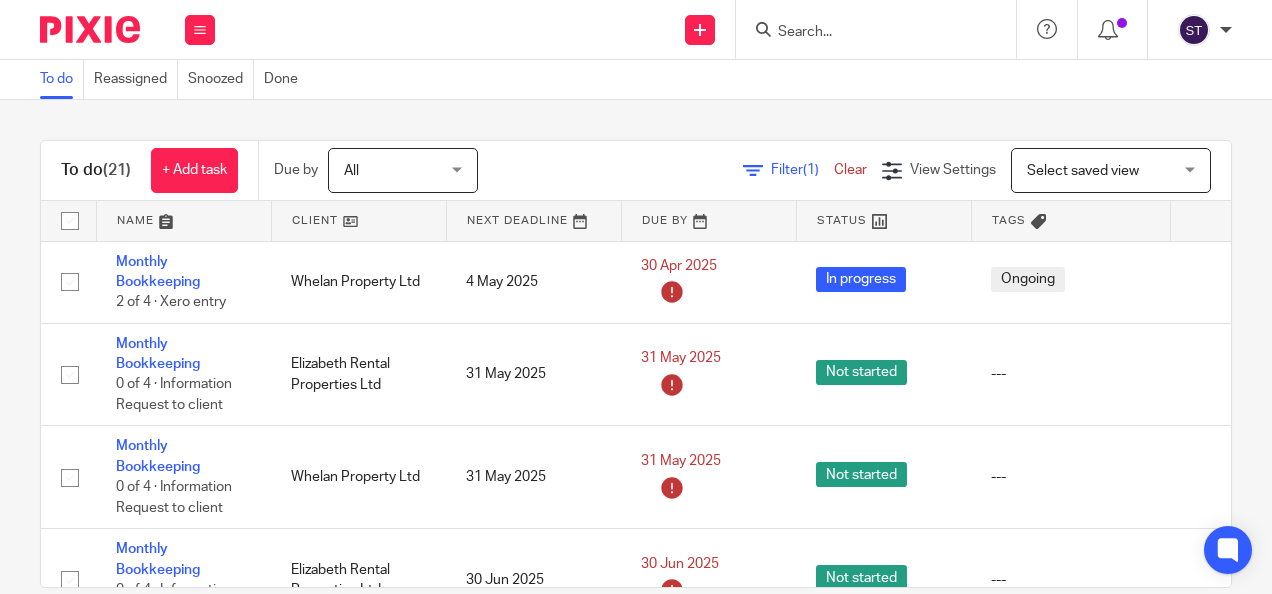 scroll, scrollTop: 0, scrollLeft: 0, axis: both 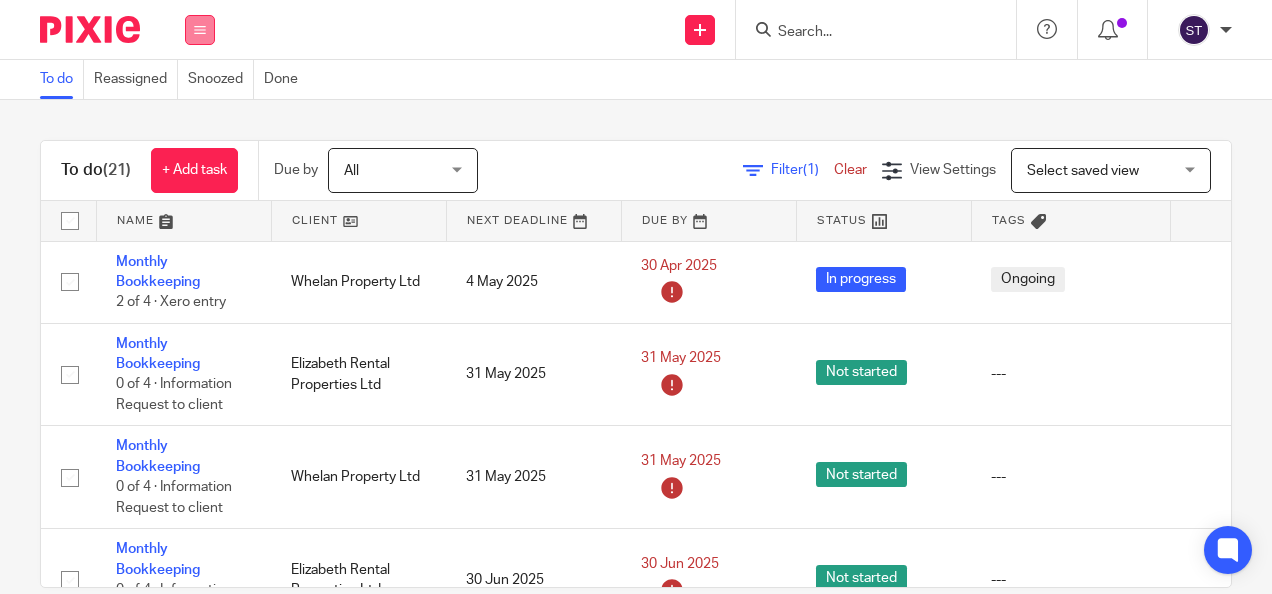 click at bounding box center [200, 30] 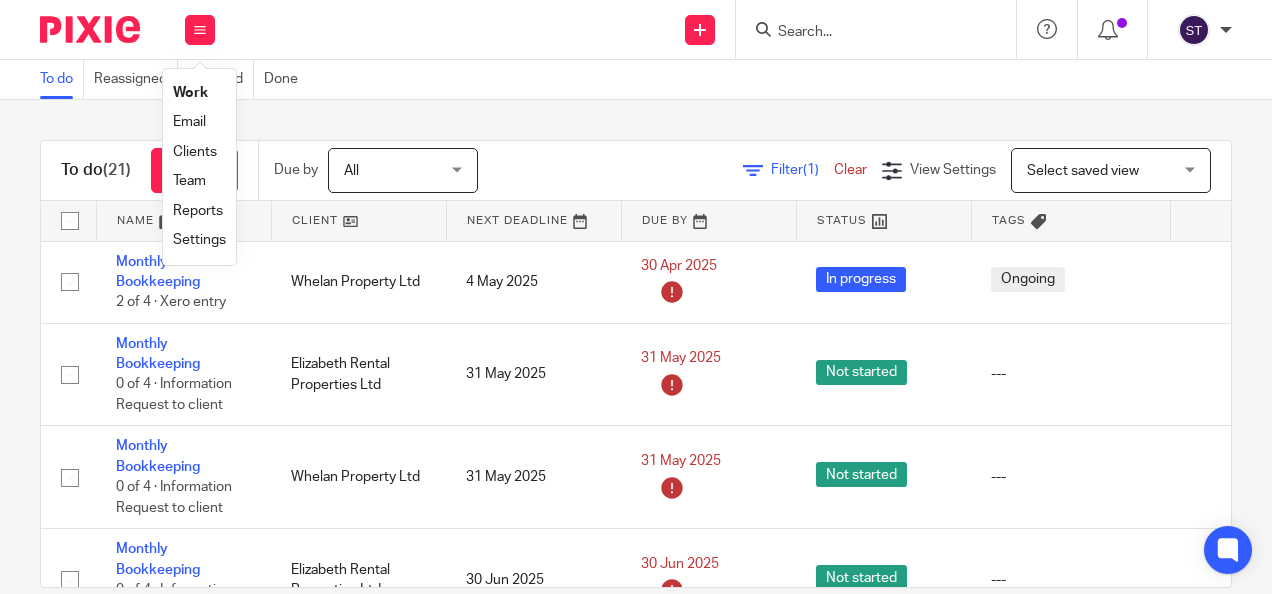 click on "Clients" at bounding box center (195, 152) 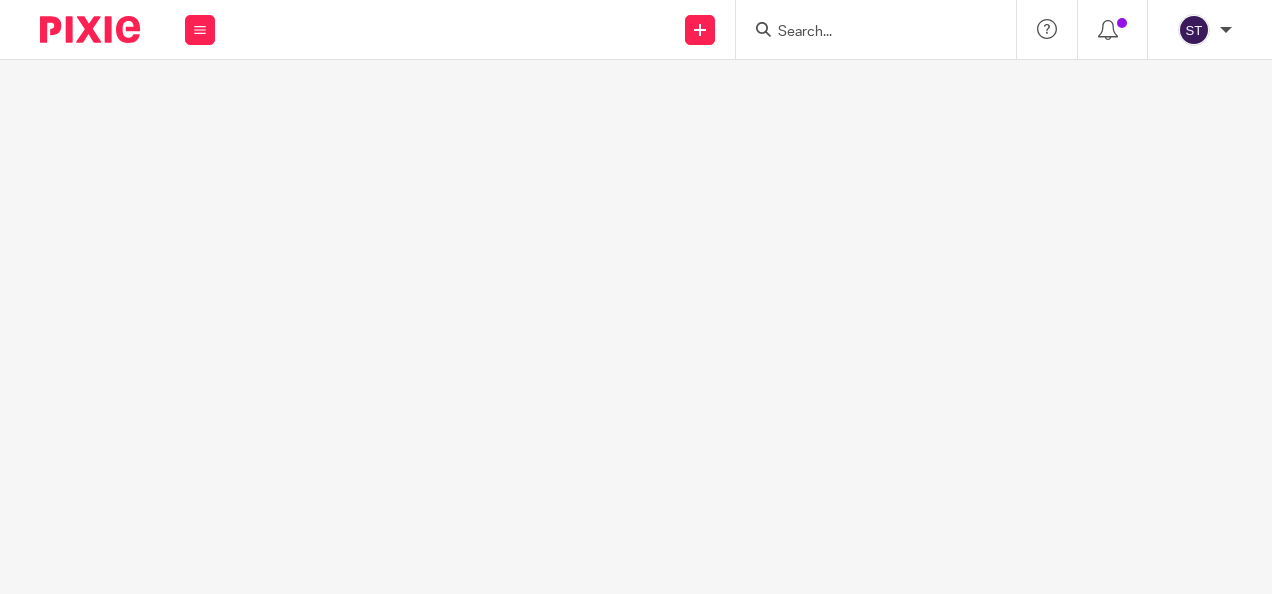 scroll, scrollTop: 0, scrollLeft: 0, axis: both 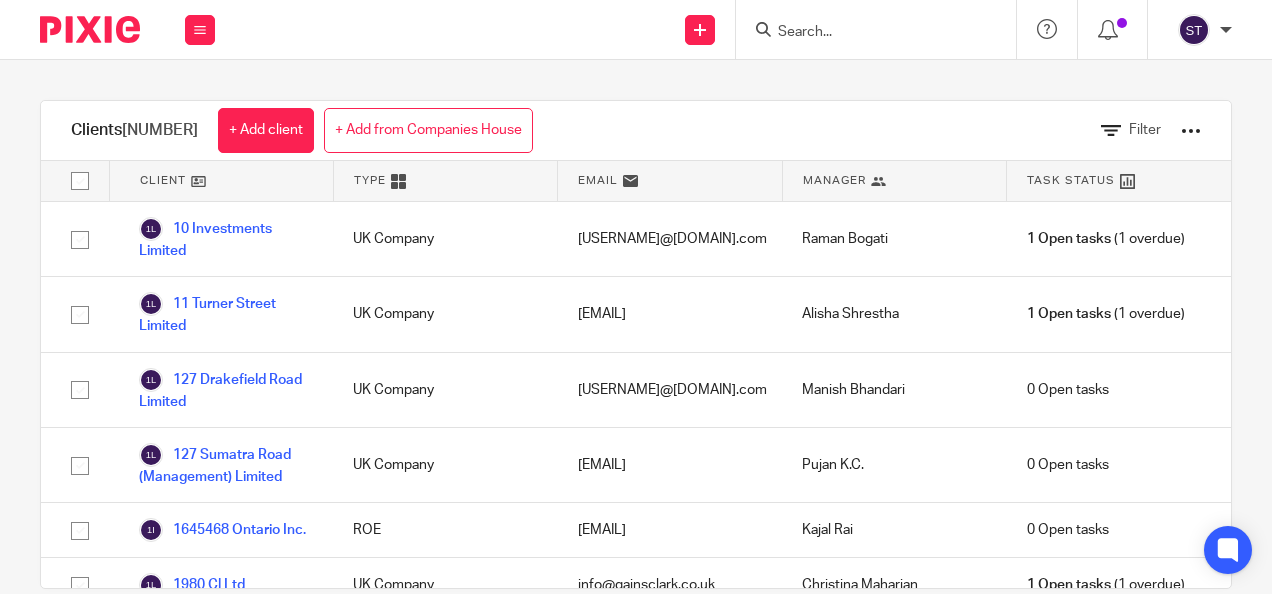 click at bounding box center (866, 33) 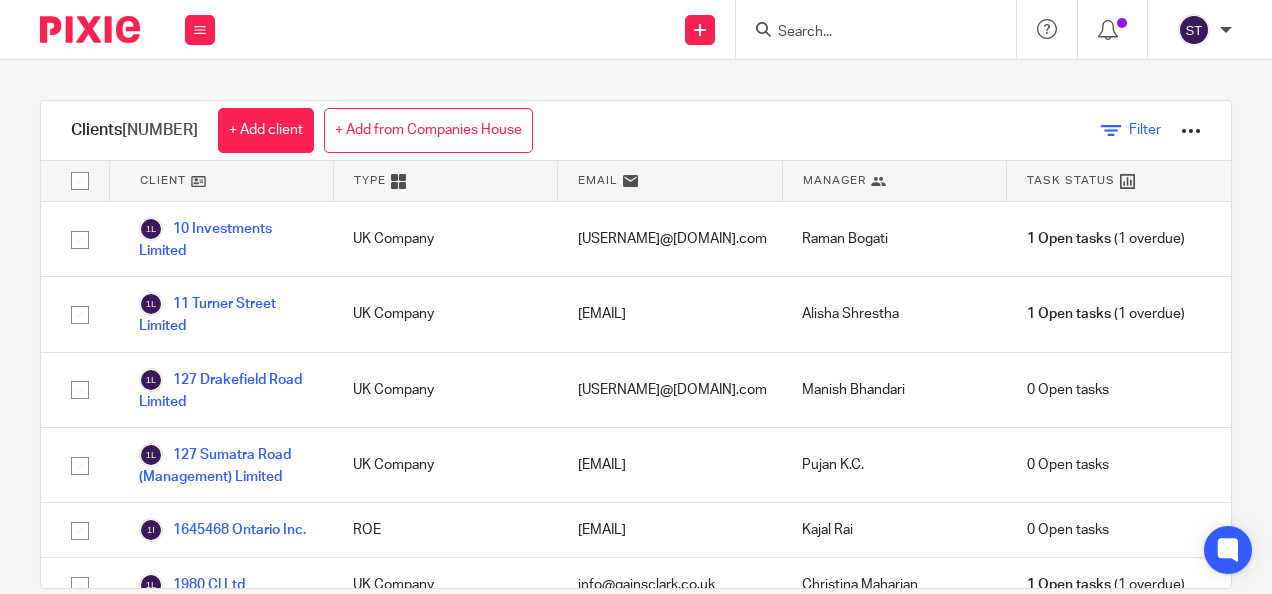 click at bounding box center (1111, 131) 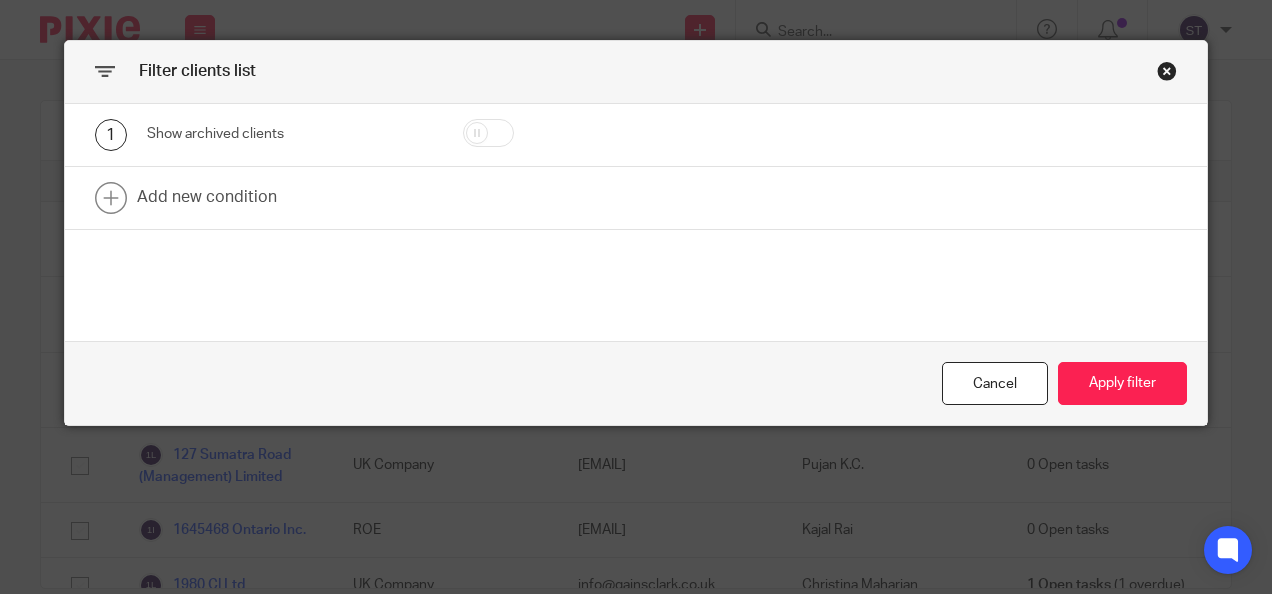 click at bounding box center [1167, 71] 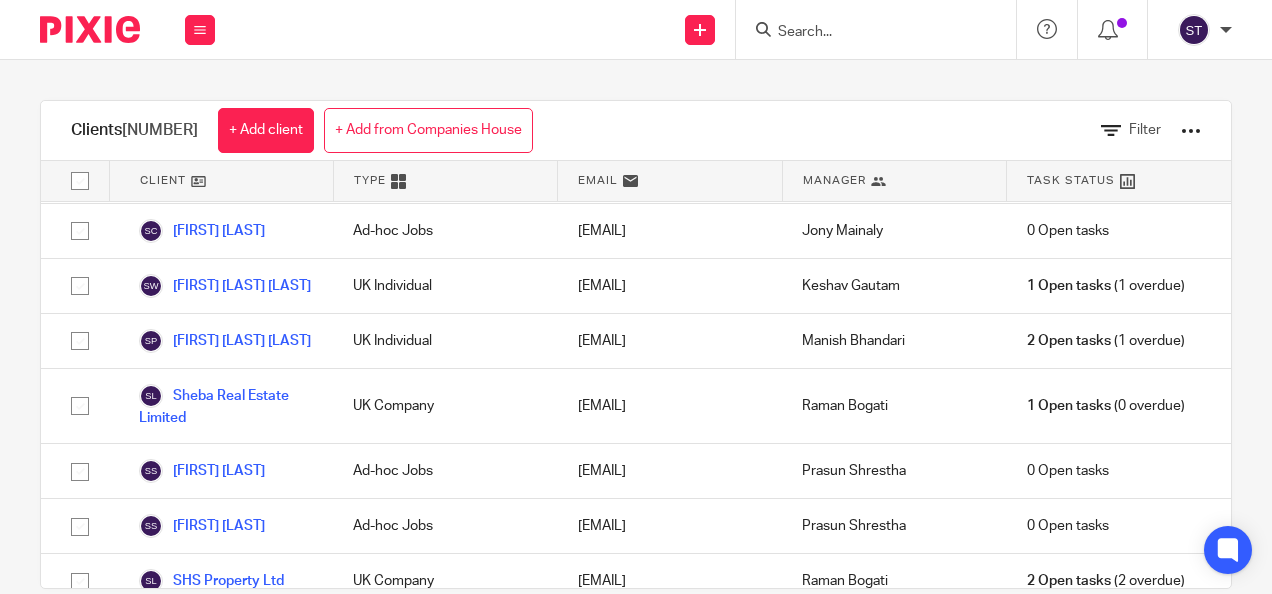 scroll, scrollTop: 128320, scrollLeft: 0, axis: vertical 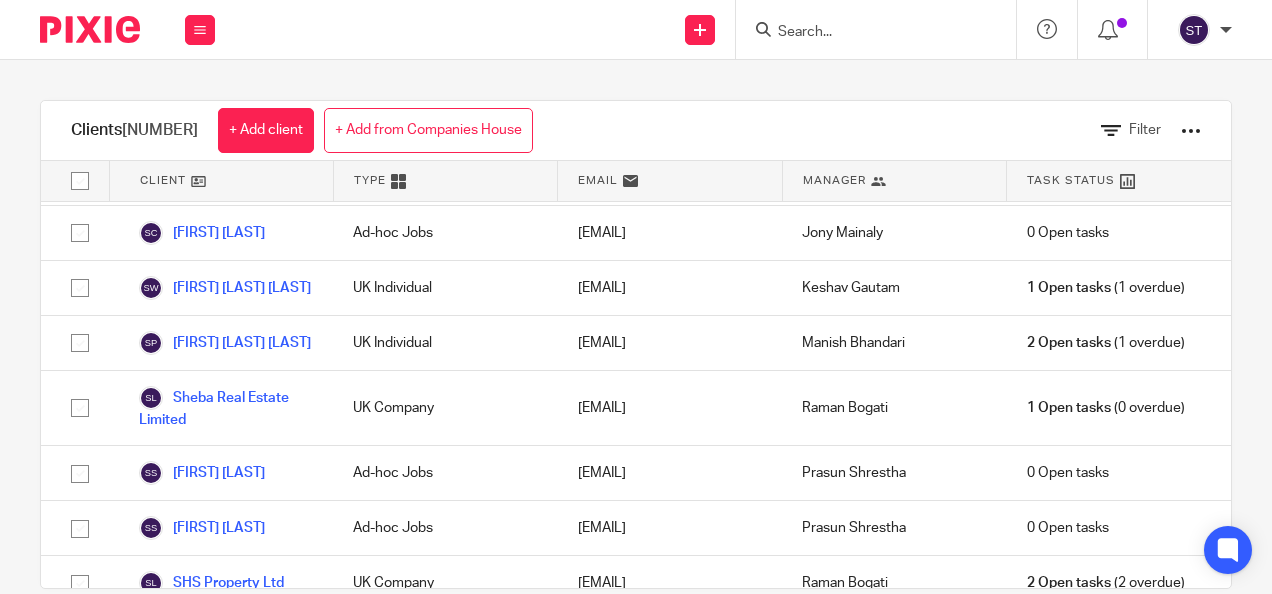 click on "Rukman Limited" at bounding box center [207, -6894] 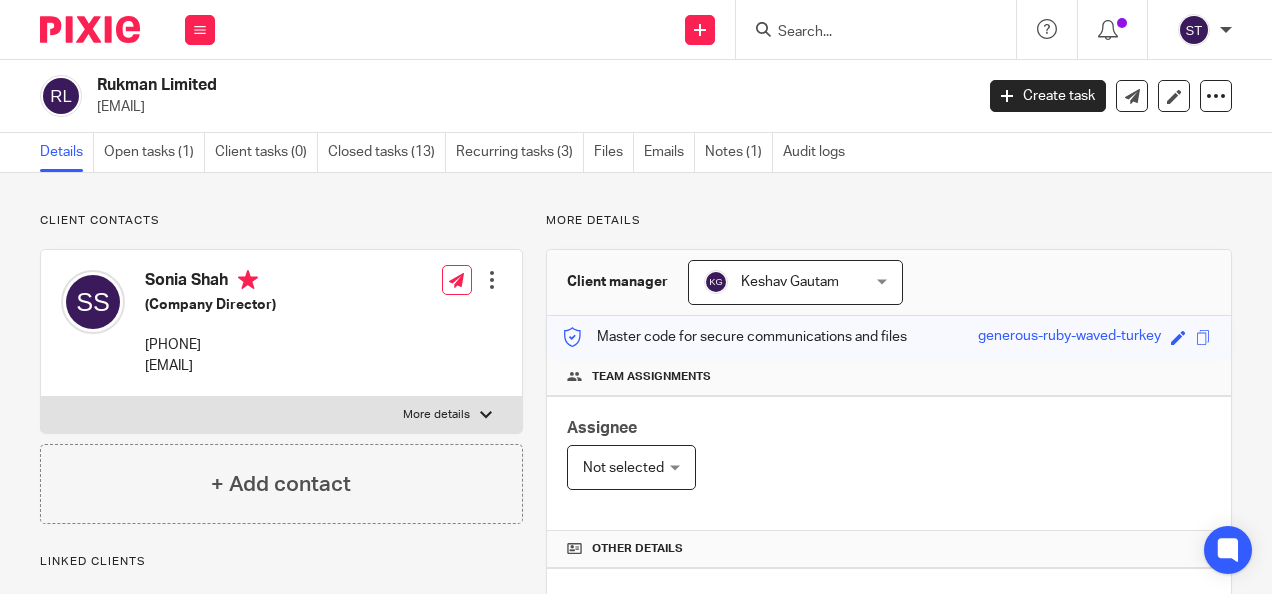 scroll, scrollTop: 0, scrollLeft: 0, axis: both 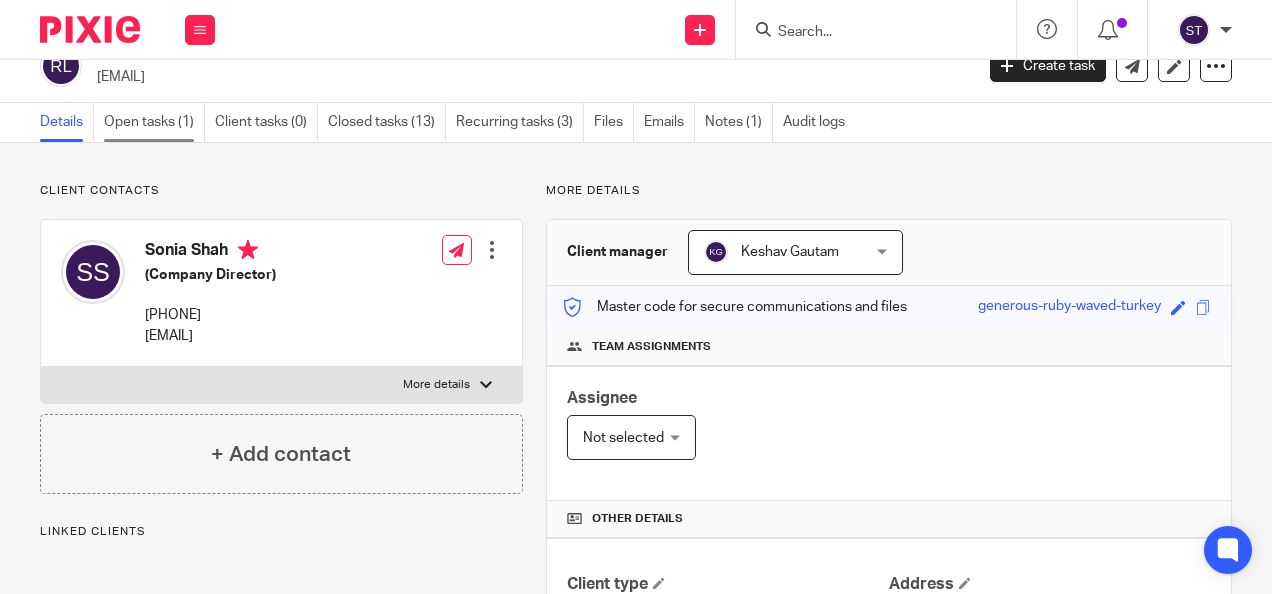 click on "Open tasks (1)" at bounding box center [154, 122] 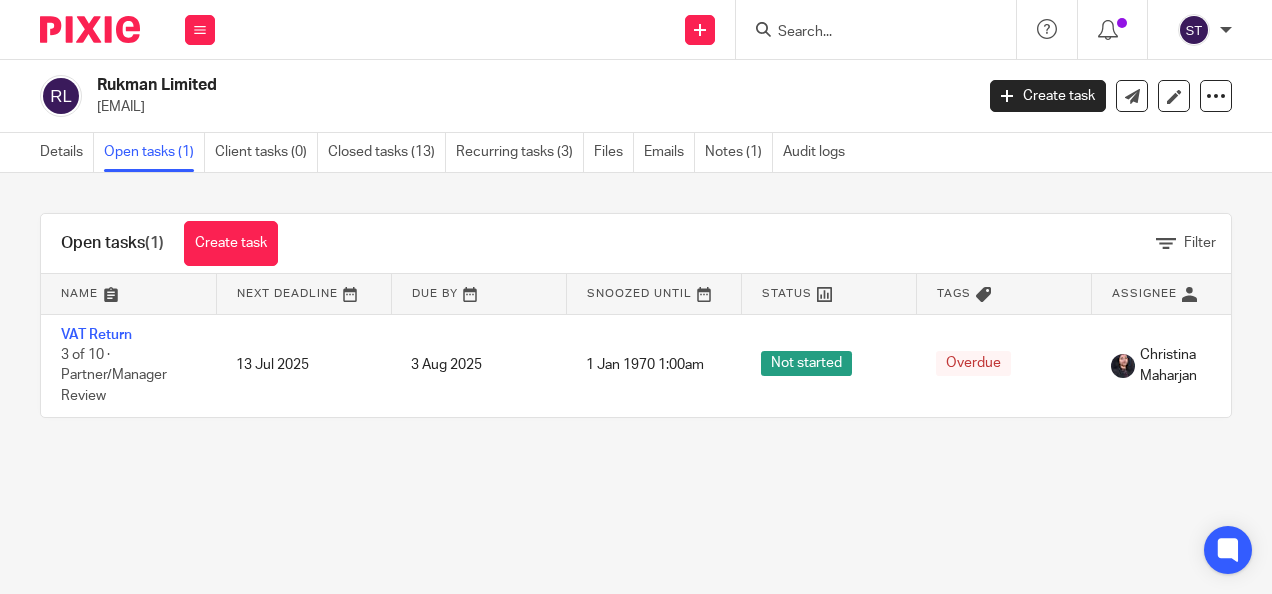 scroll, scrollTop: 0, scrollLeft: 0, axis: both 